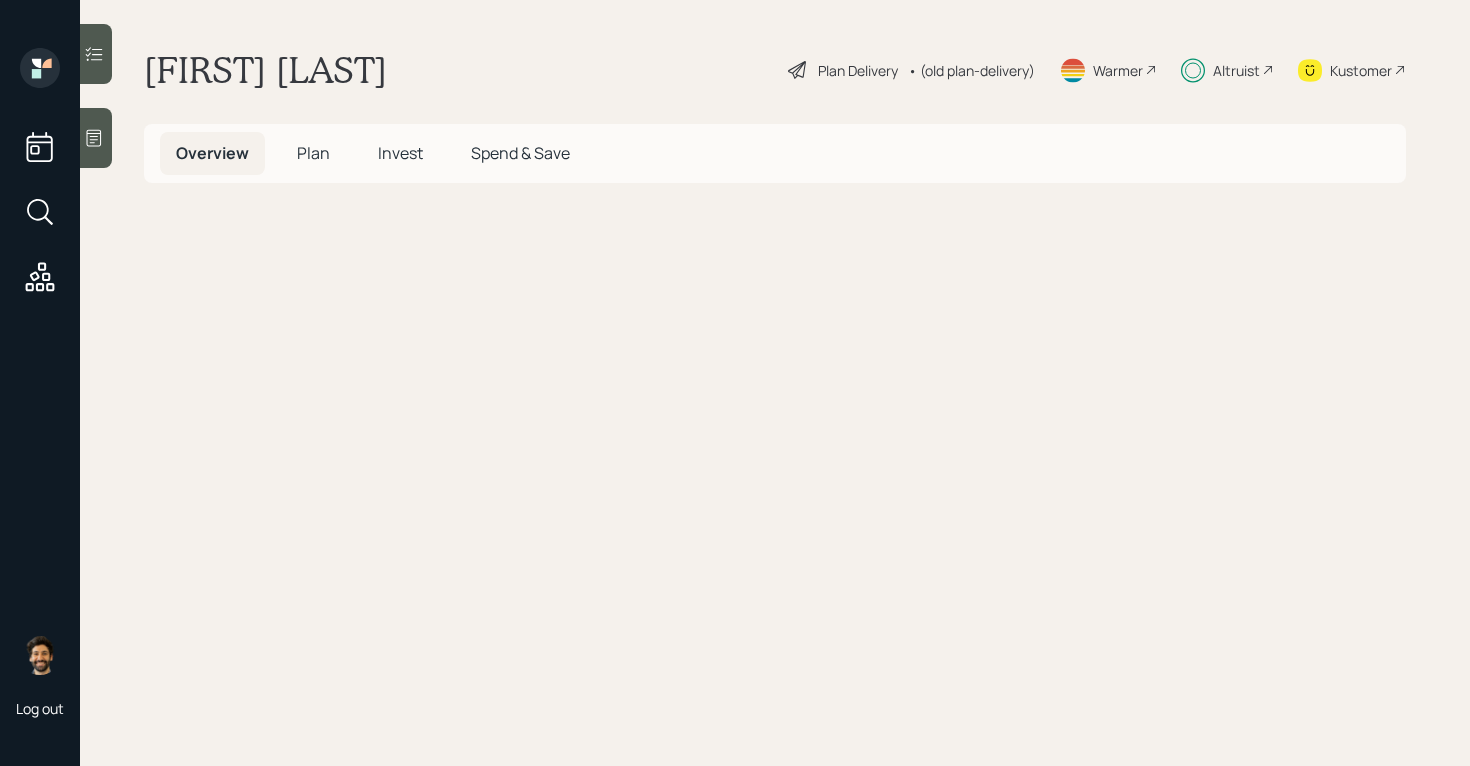 scroll, scrollTop: 0, scrollLeft: 0, axis: both 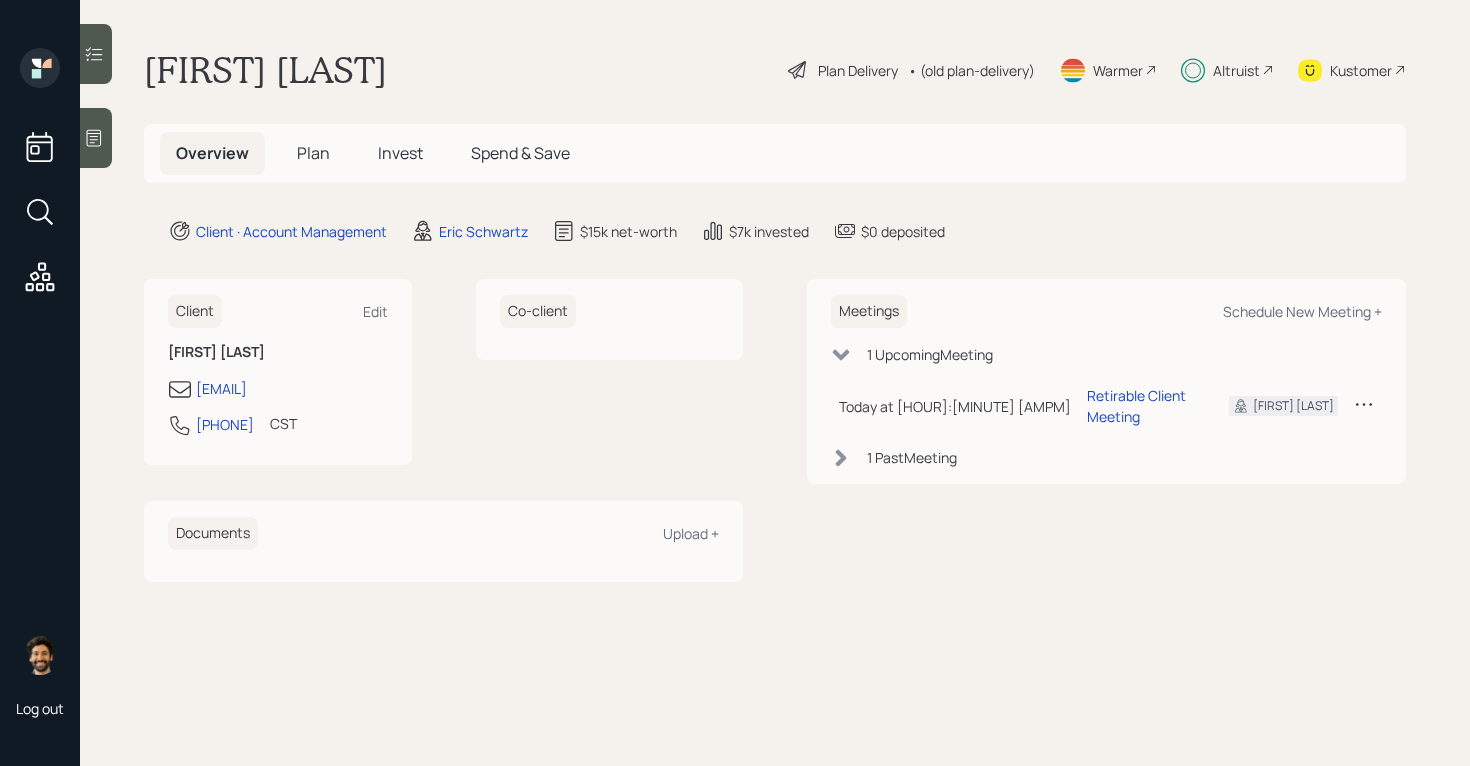 click on "Invest" at bounding box center [400, 153] 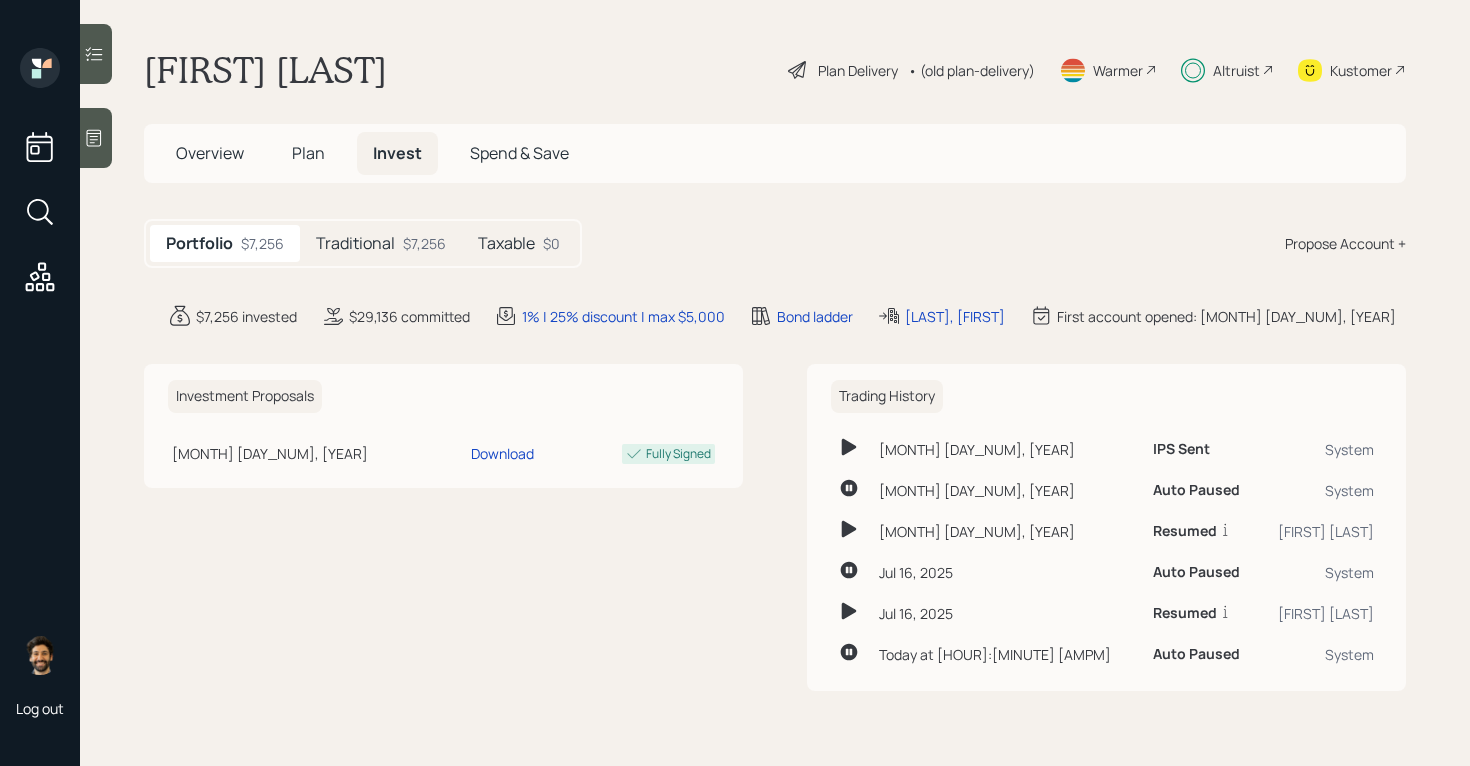 click on "$7,256" at bounding box center (424, 243) 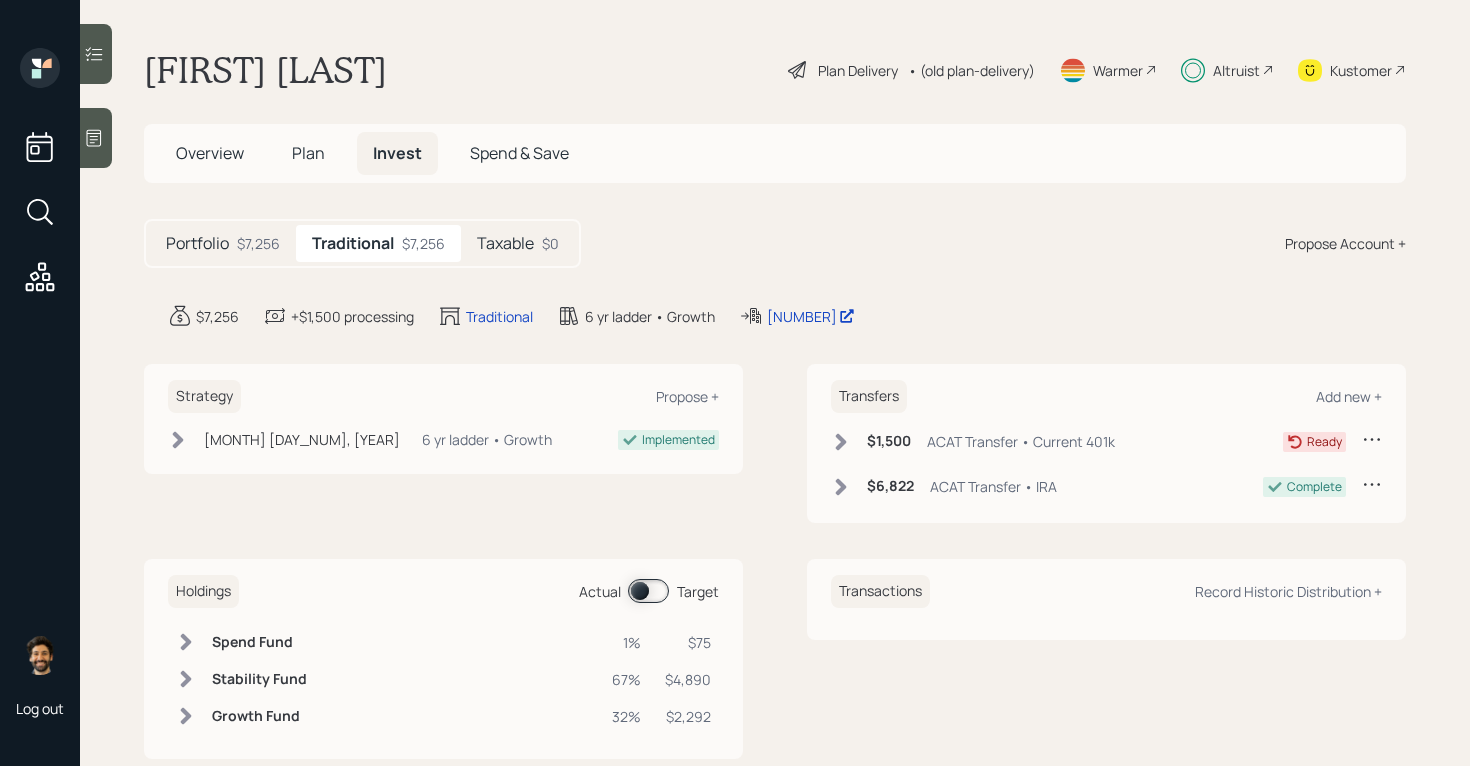 click 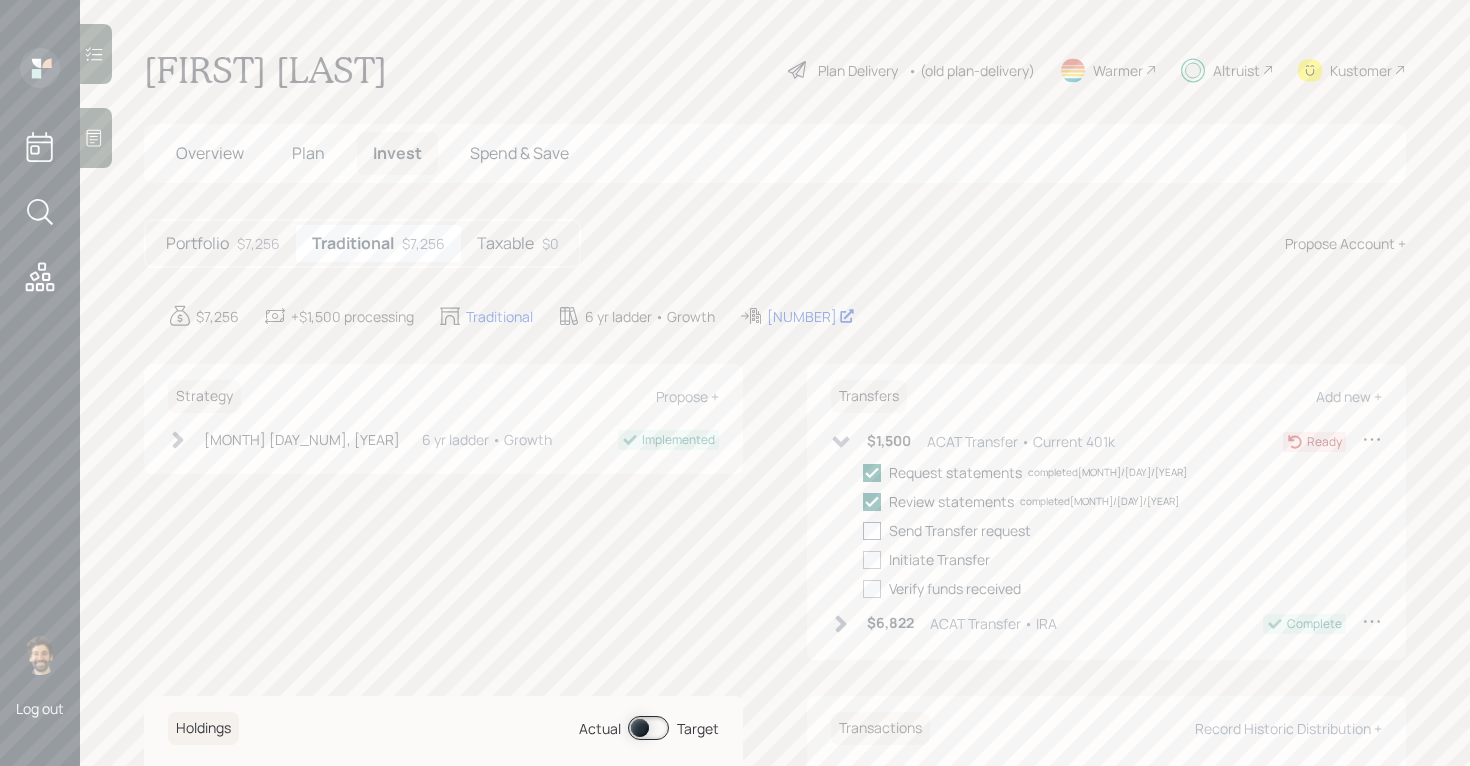 click at bounding box center (872, 531) 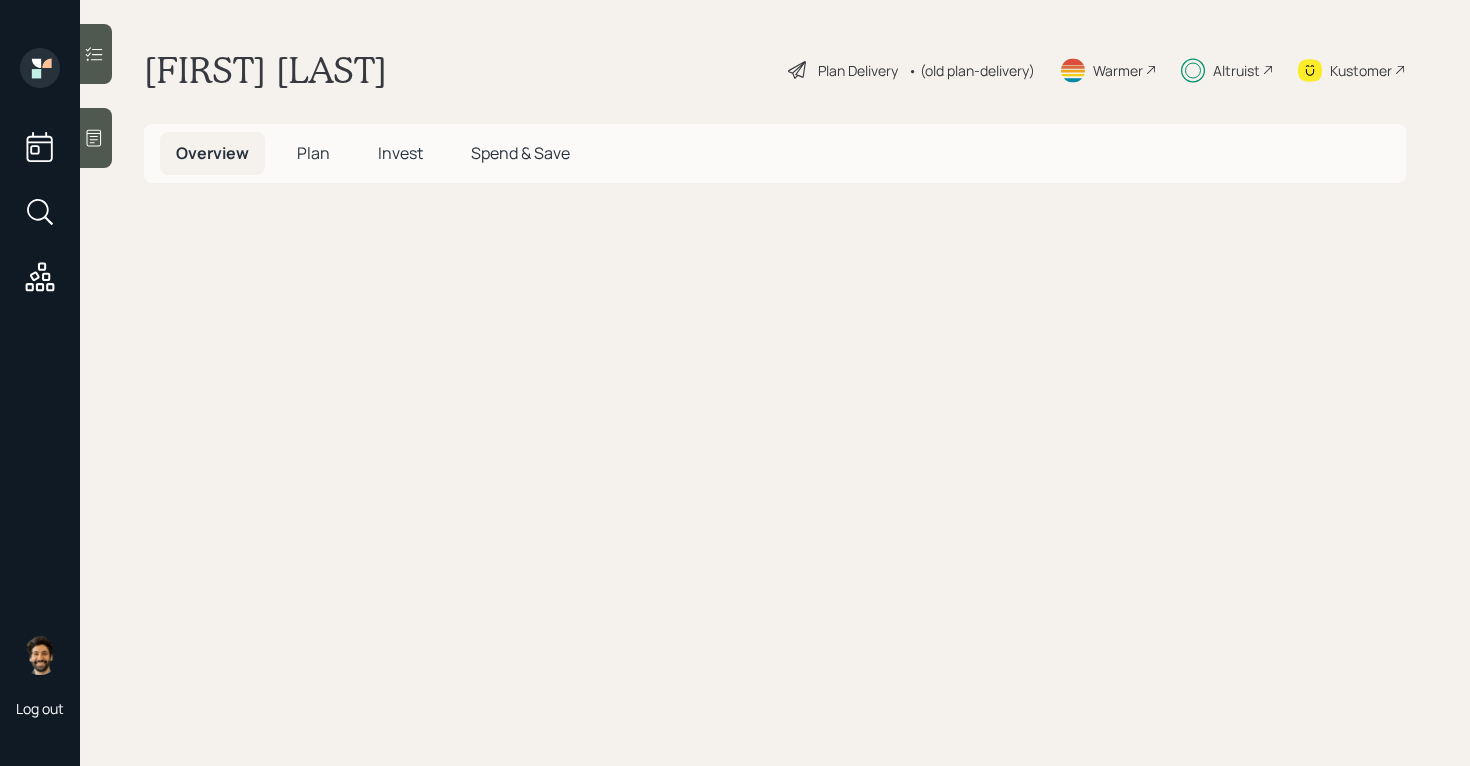 scroll, scrollTop: 0, scrollLeft: 0, axis: both 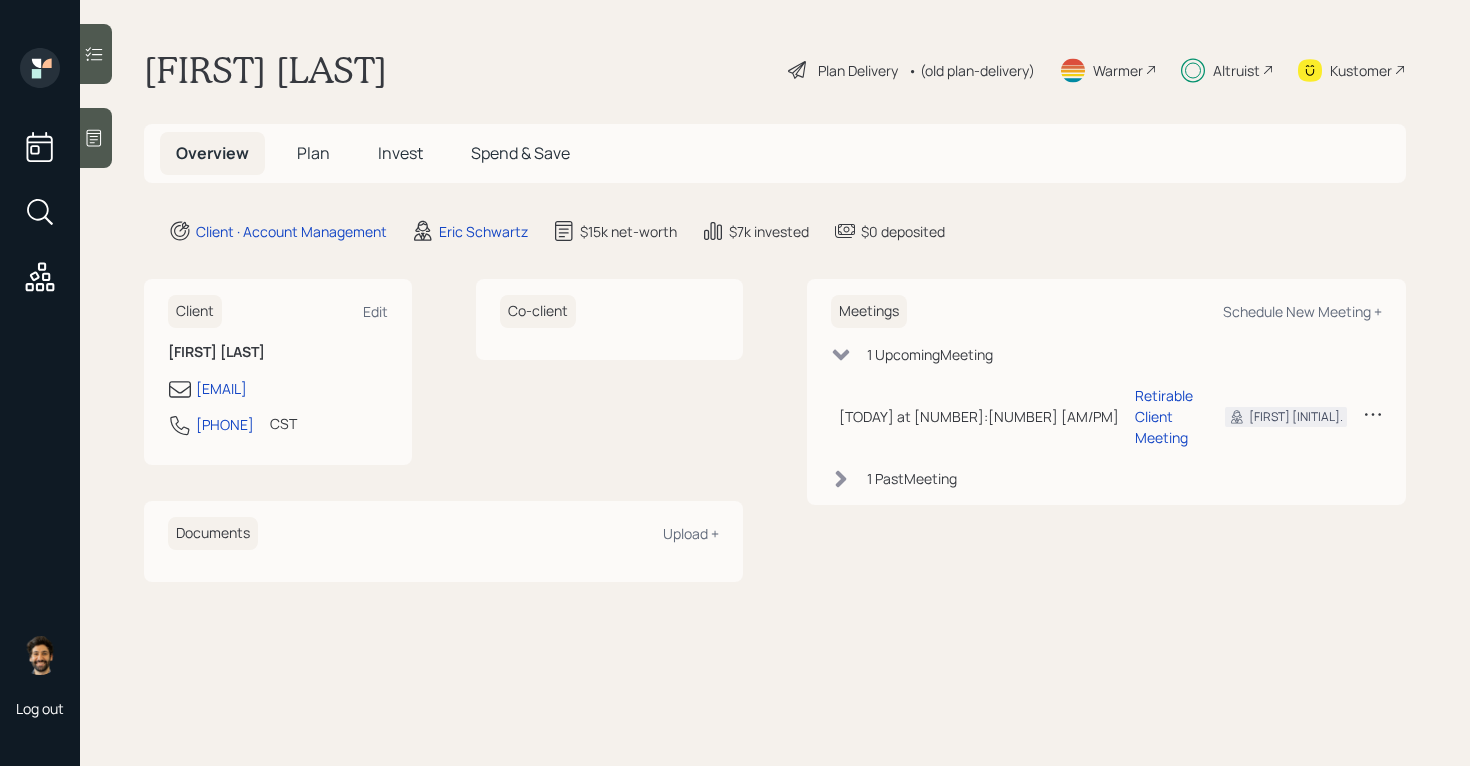 click on "Invest" at bounding box center [400, 153] 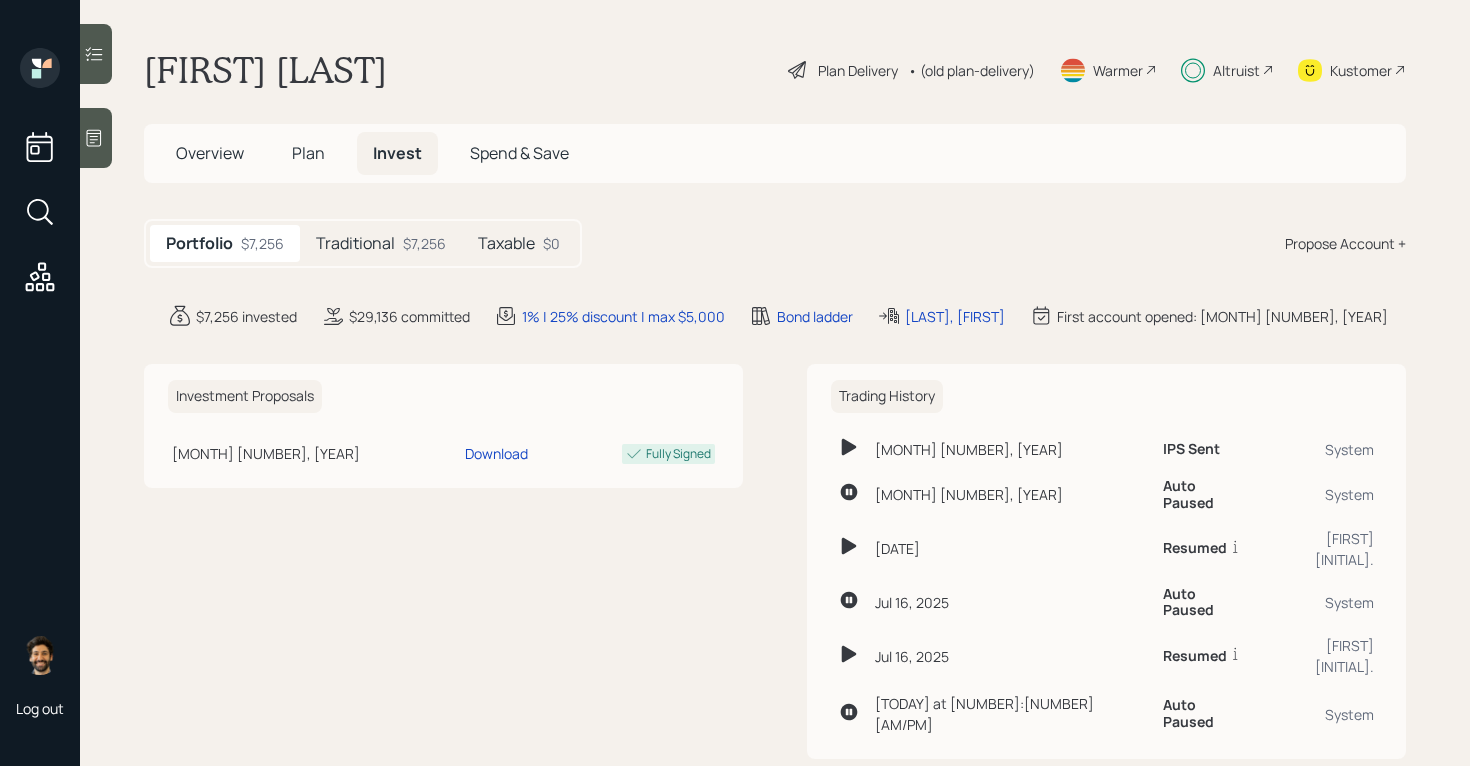 click on "Taxable" at bounding box center (506, 243) 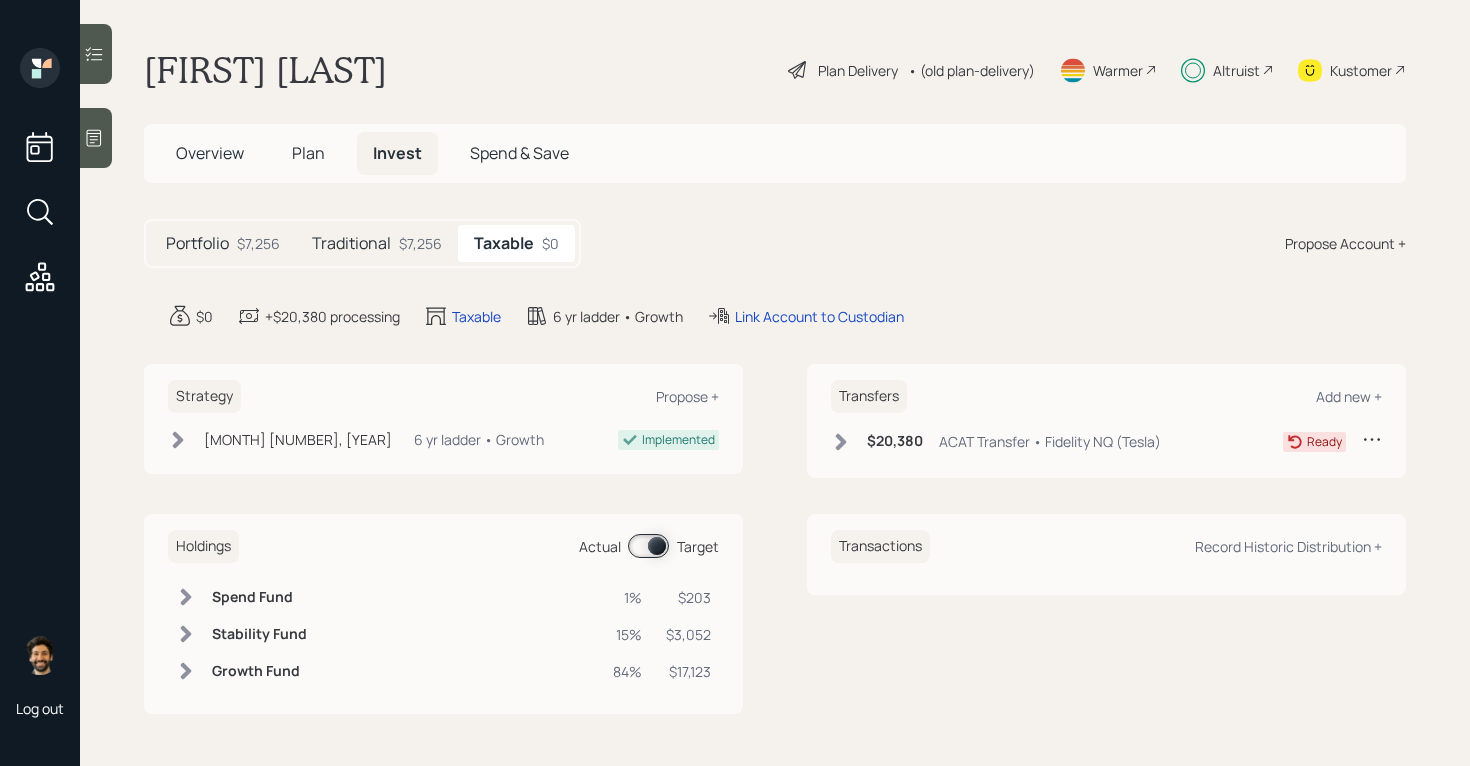 click 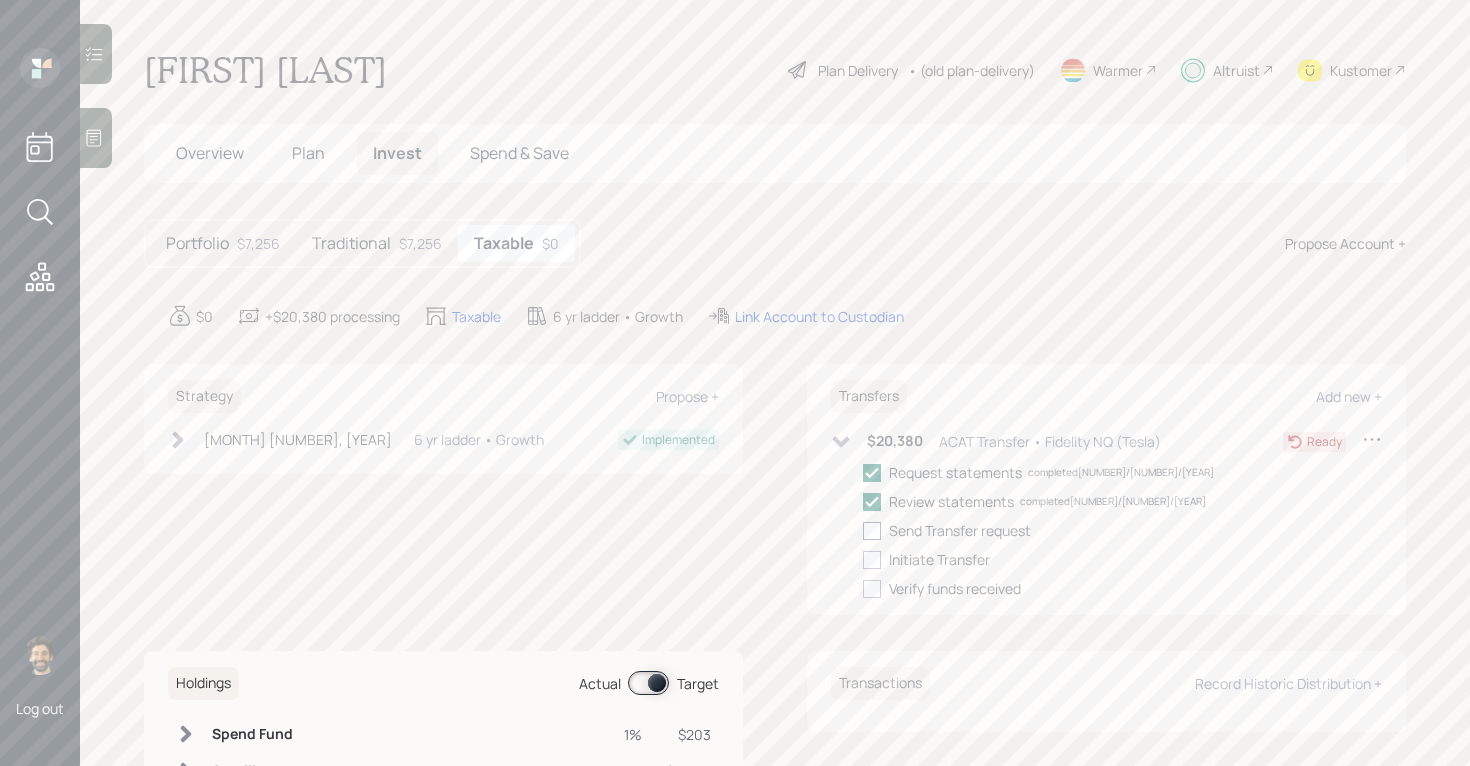 click at bounding box center (872, 531) 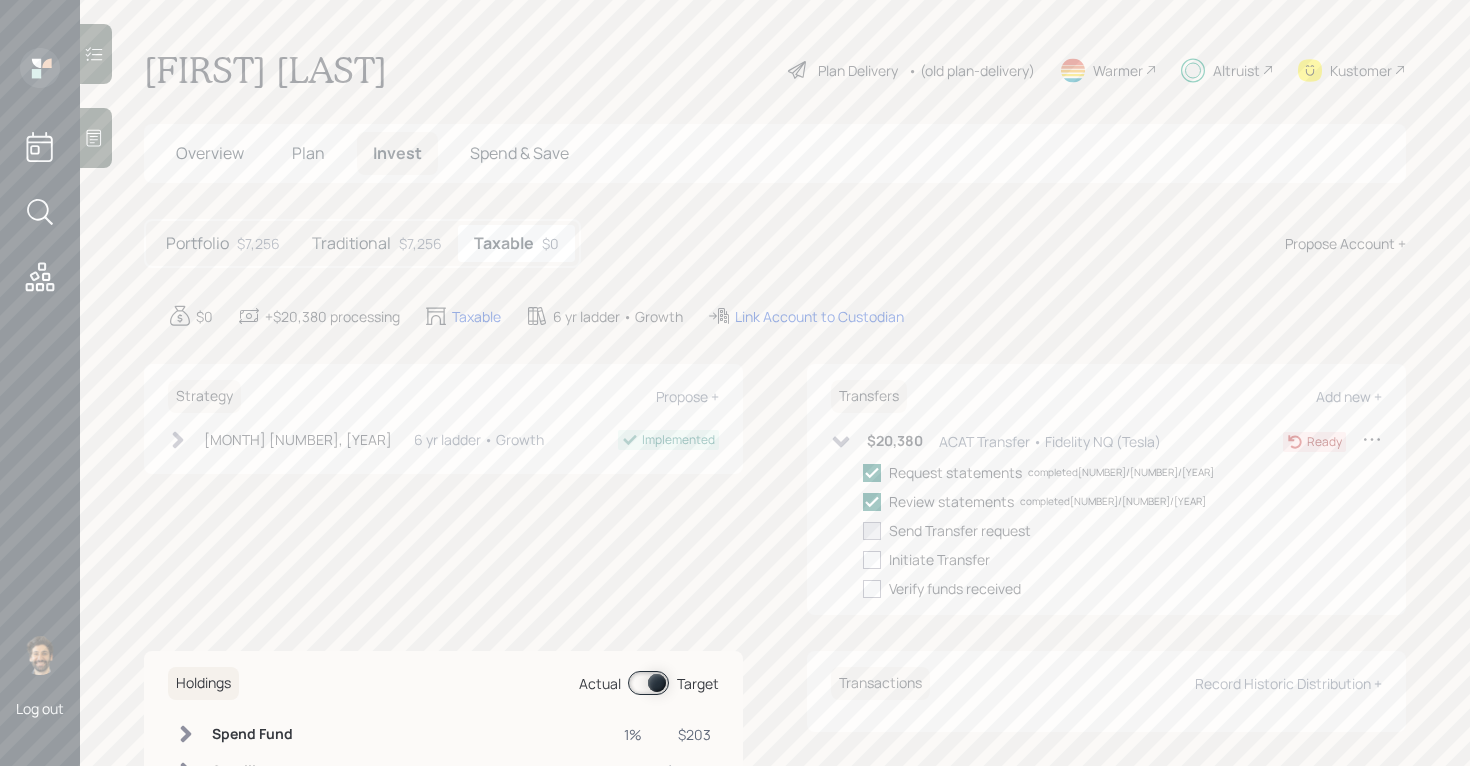 checkbox on "true" 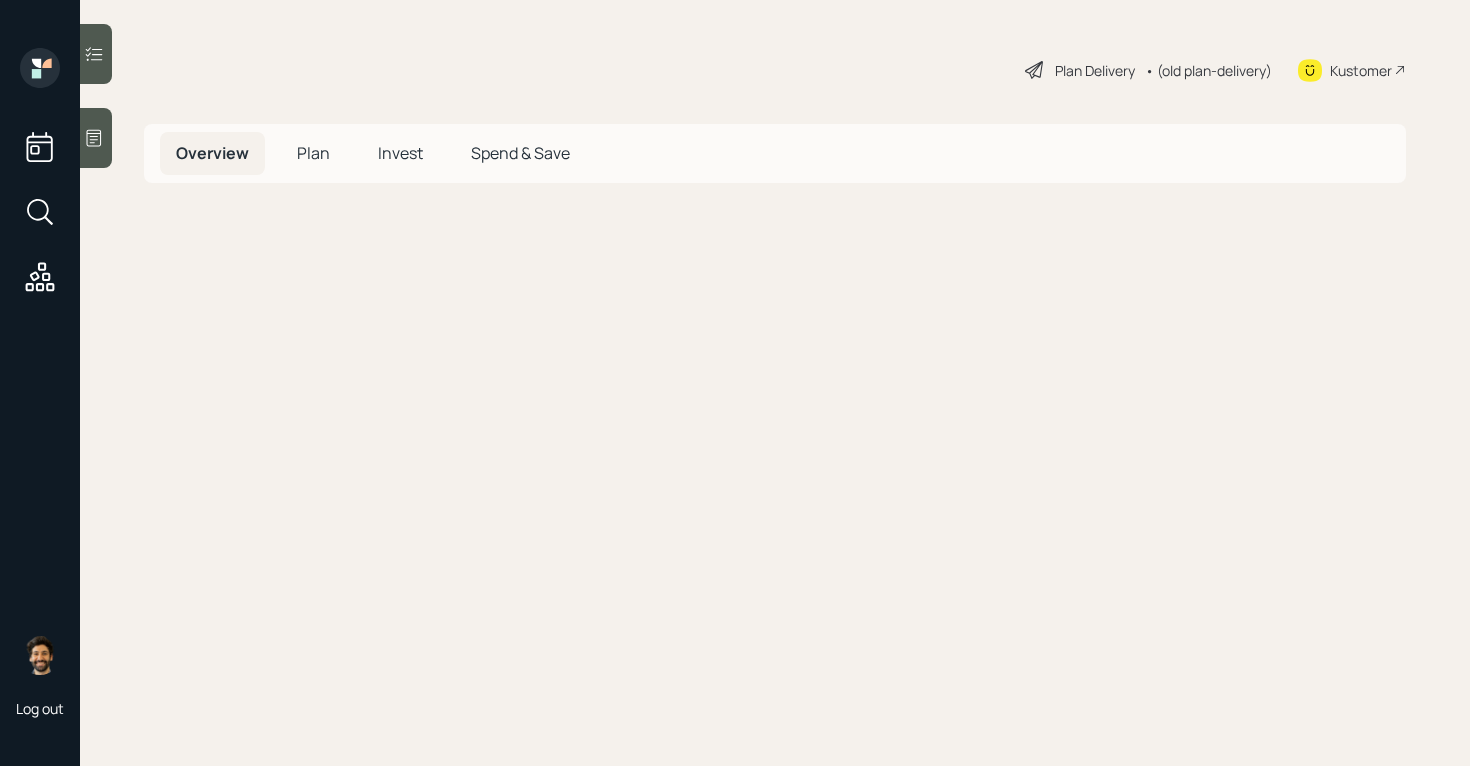 scroll, scrollTop: 0, scrollLeft: 0, axis: both 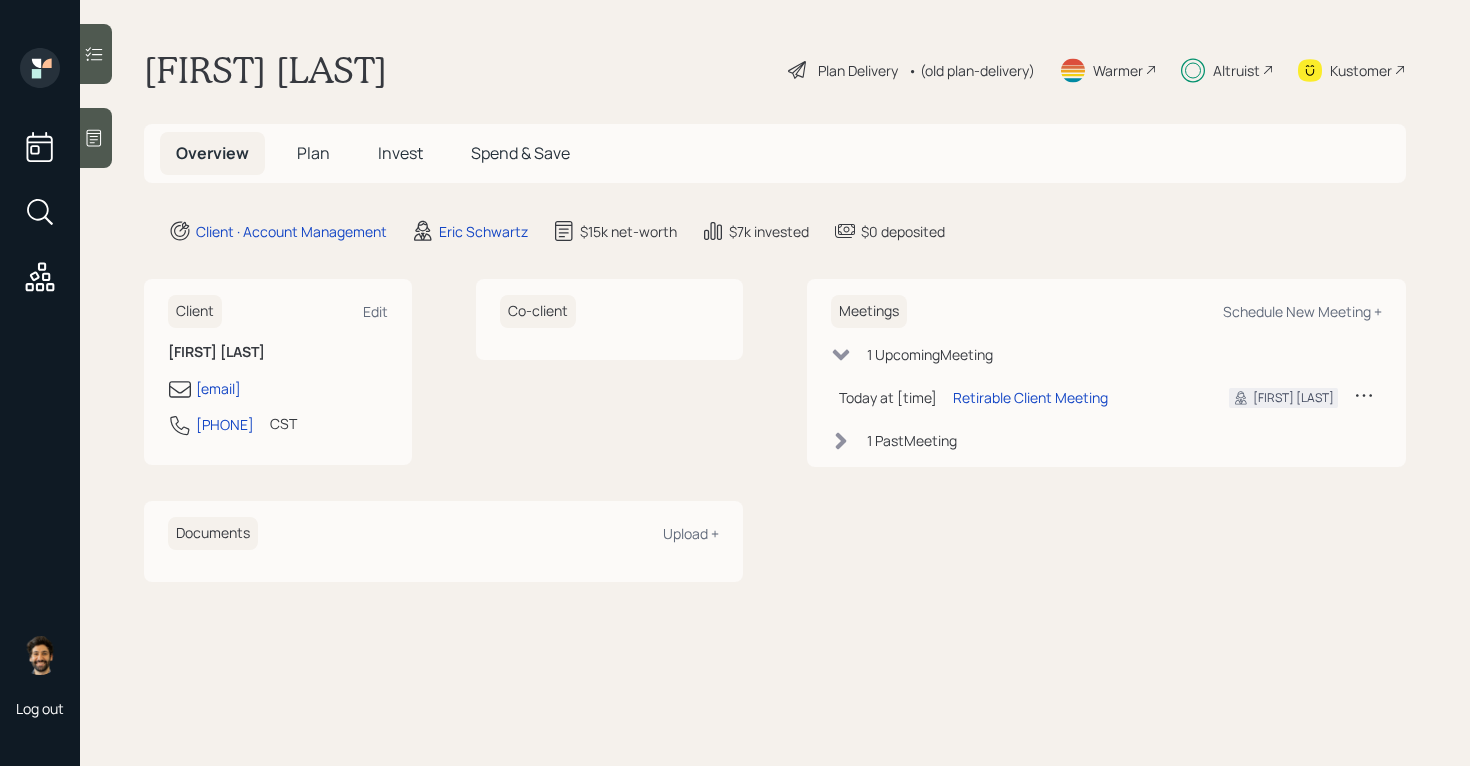 click on "Invest" at bounding box center (400, 153) 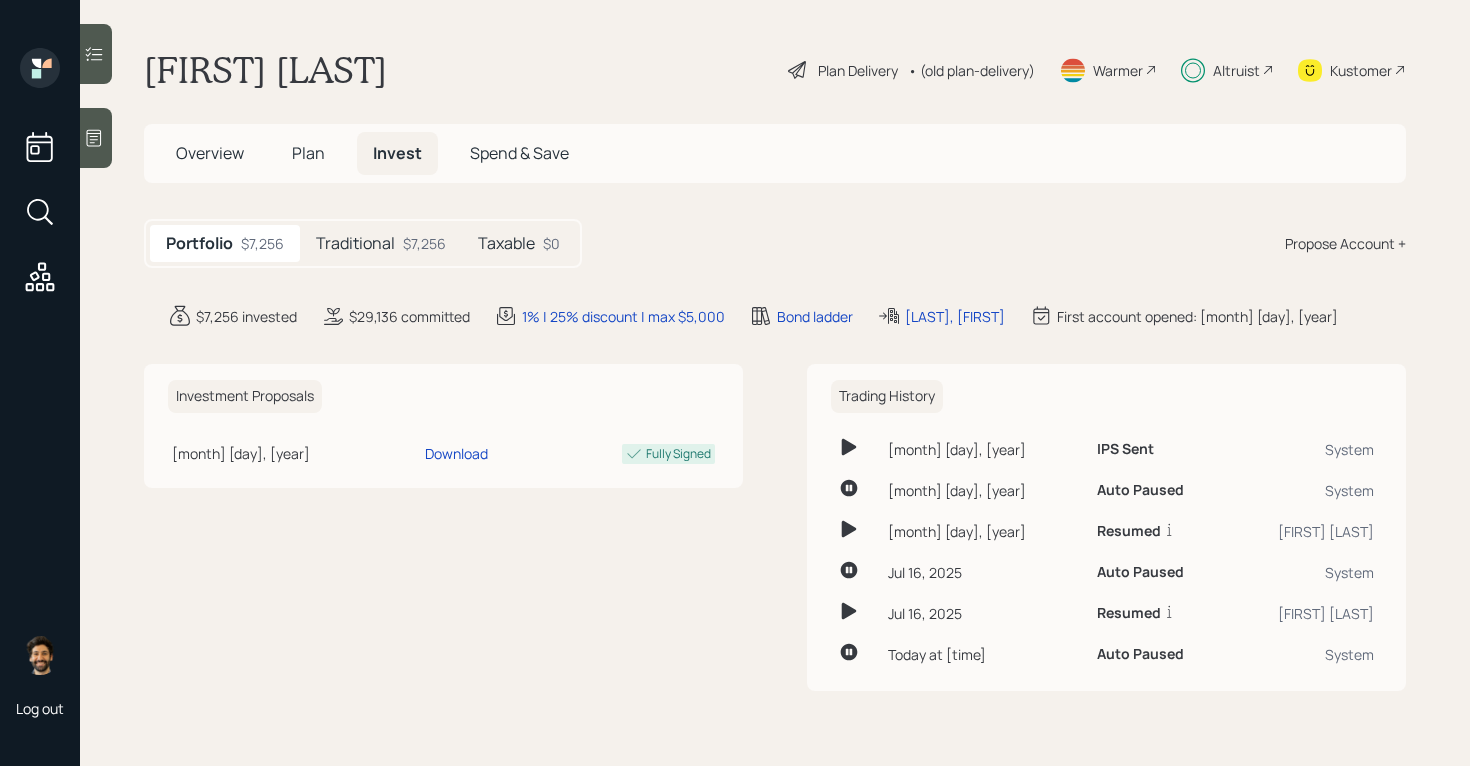 click on "Taxable" at bounding box center (506, 243) 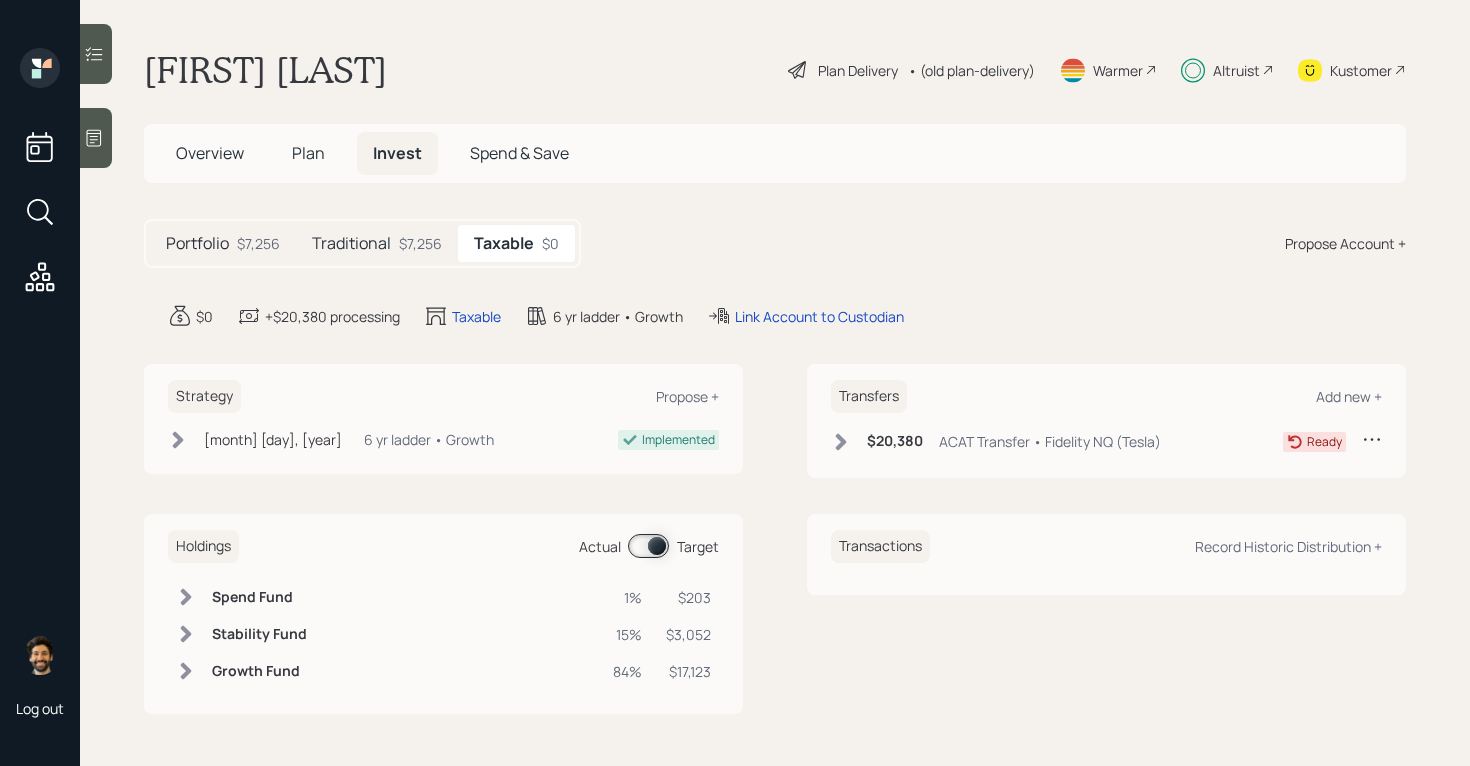 click on "ACAT Transfer • Fidelity NQ (Tesla)" at bounding box center [1050, 441] 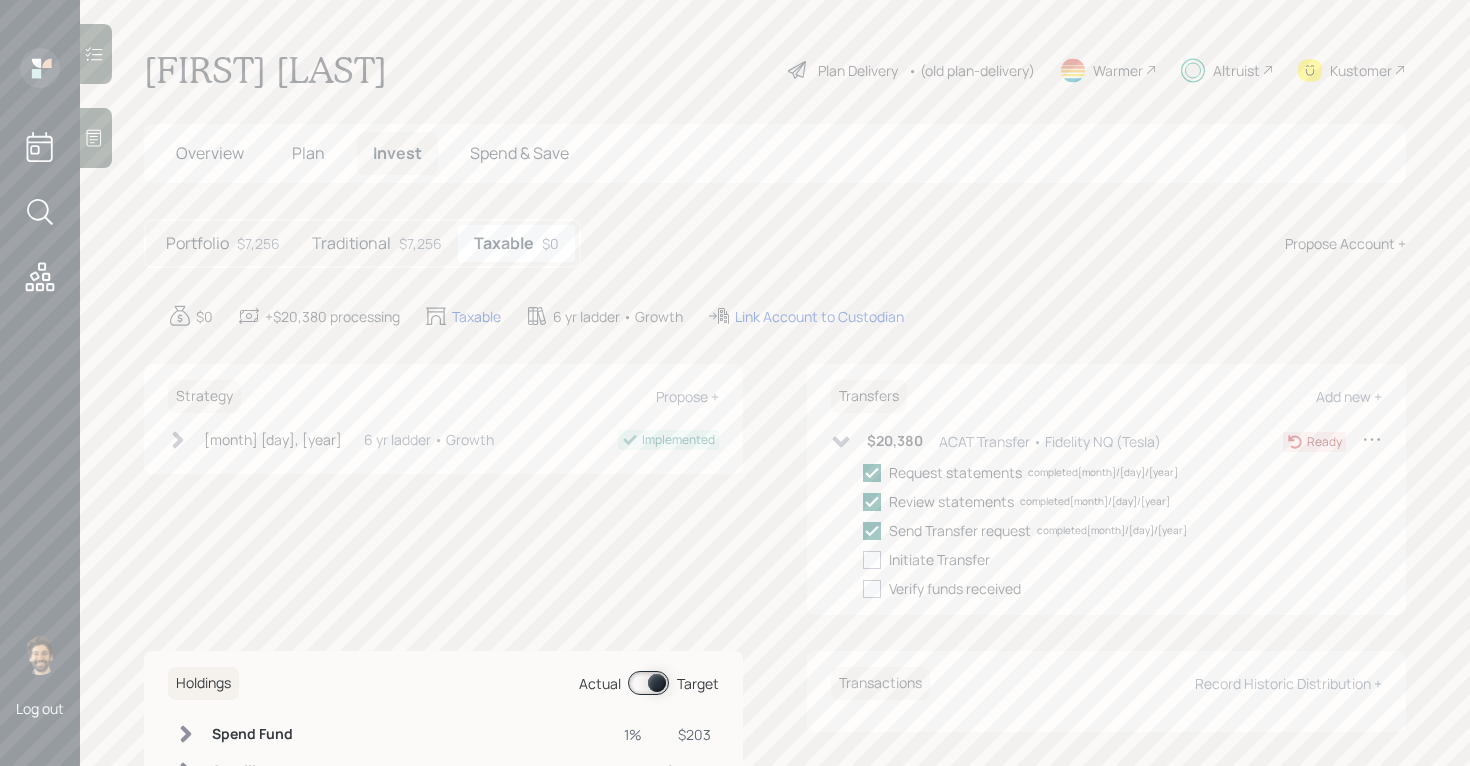 click on "Transfers Add new + $20,380 ACAT Transfer • Fidelity NQ (Tesla) Ready Request statements completed [month]/[day]/[year] Review statements completed [month]/[day]/[year] Send Transfer request completed [month]/[day]/[year] Initiate Transfer Verify funds received" at bounding box center (1106, 489) 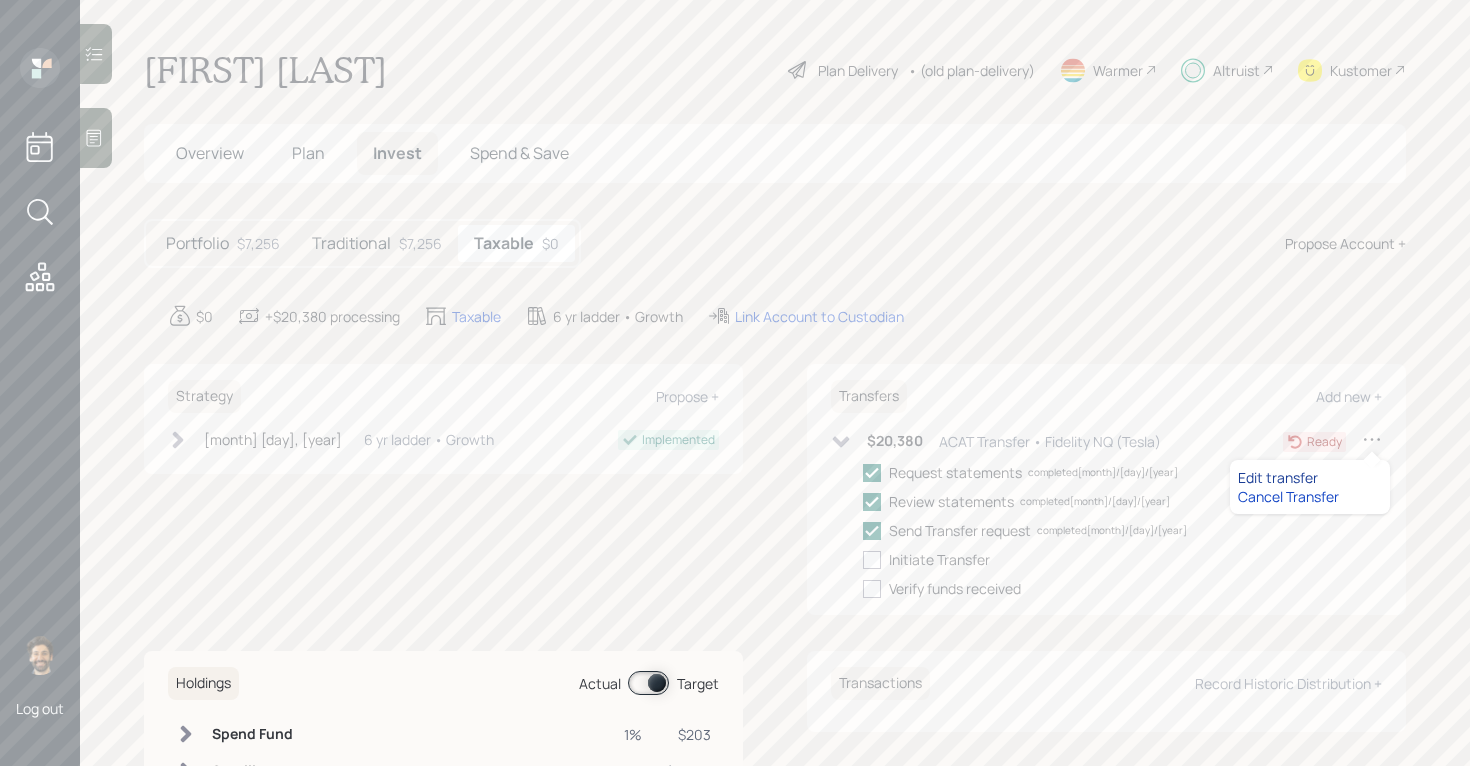 click on "Edit transfer" at bounding box center (1310, 477) 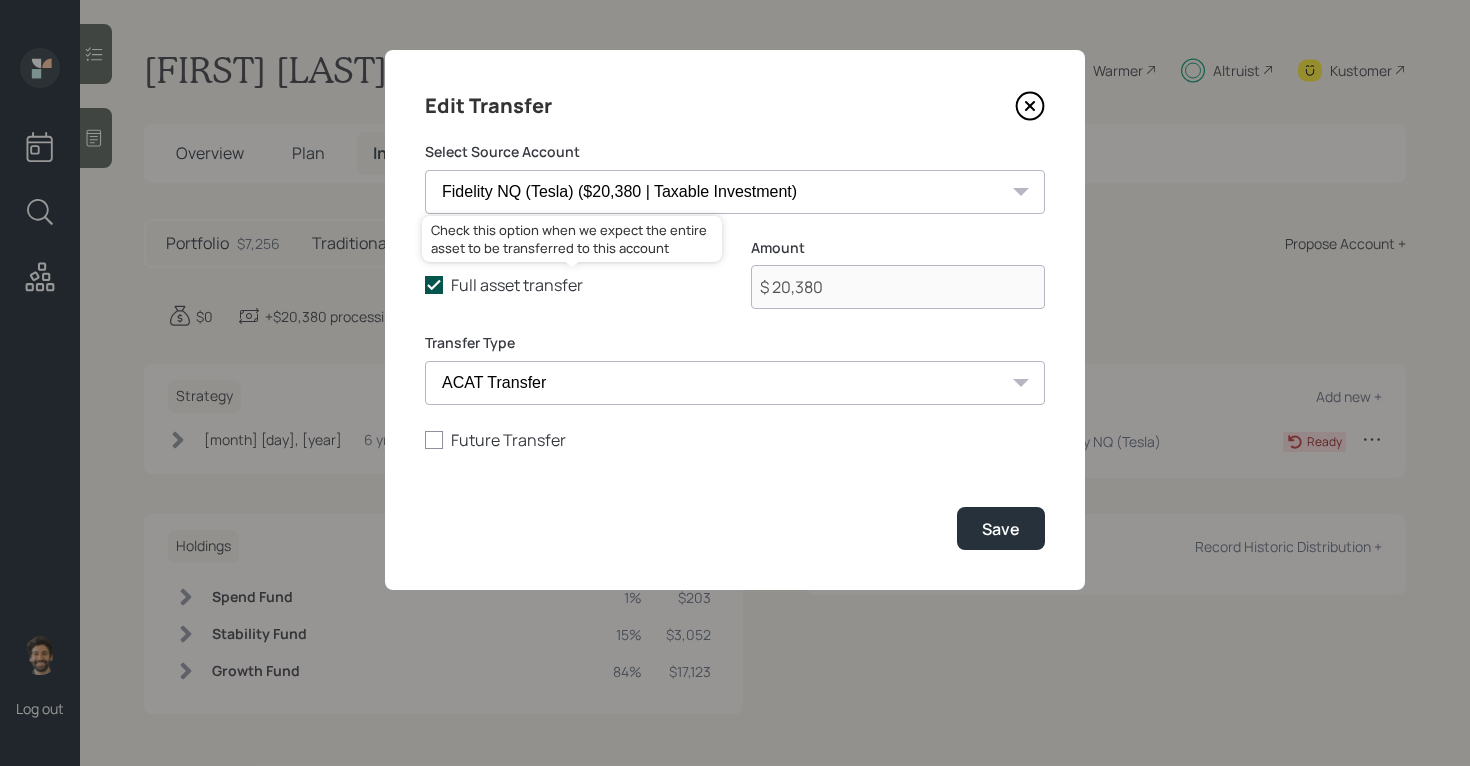 click on "Full asset transfer" at bounding box center (572, 285) 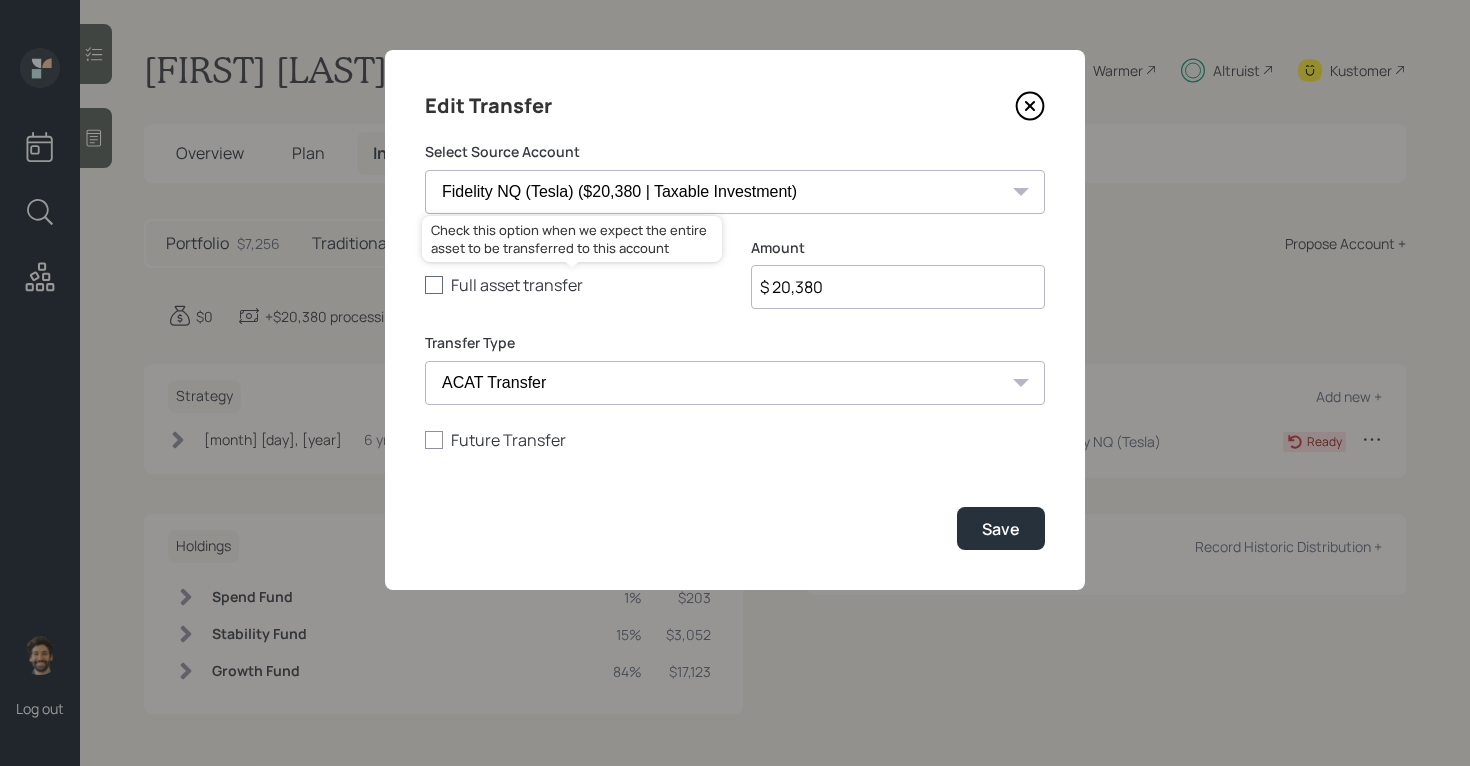 click on "Full asset transfer" at bounding box center [572, 285] 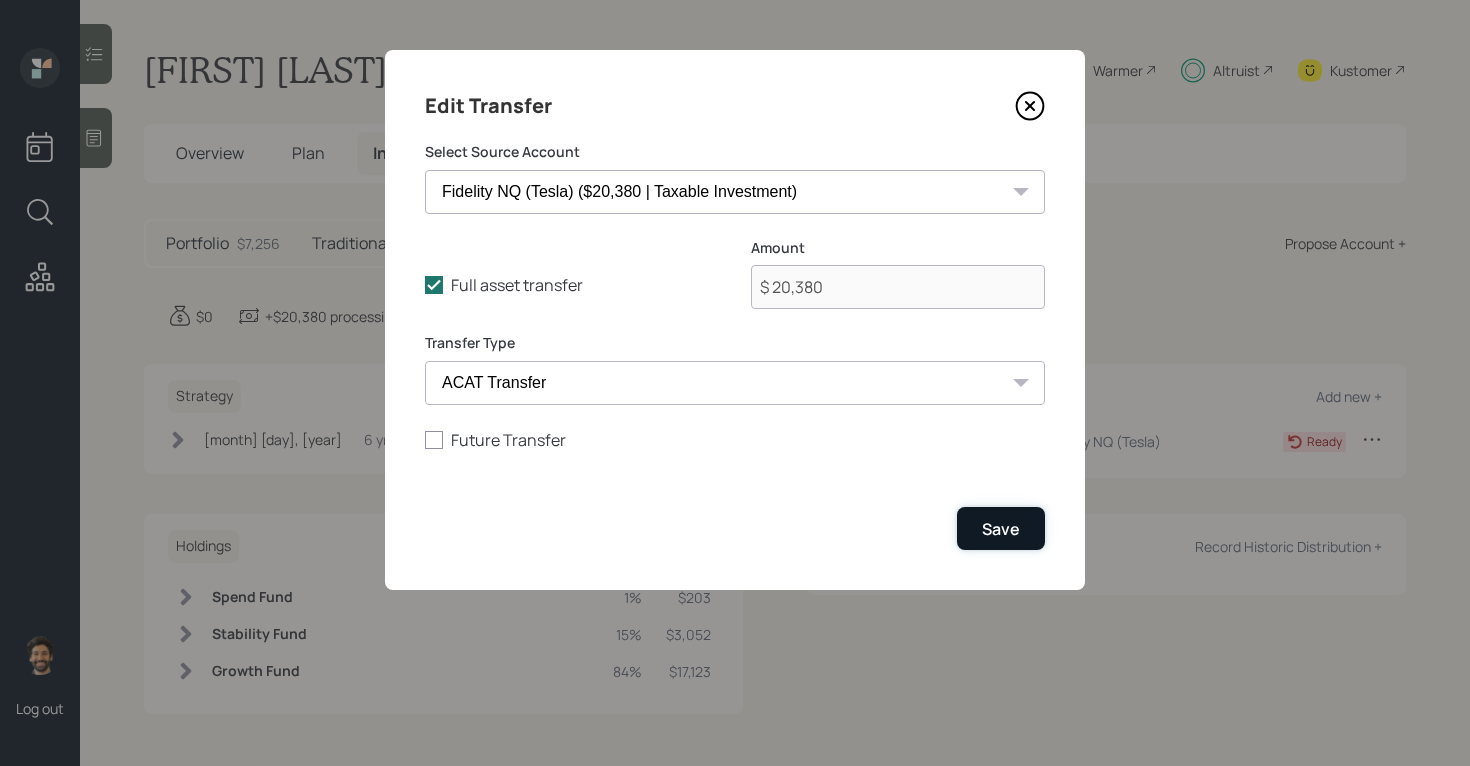 click on "Save" at bounding box center (1001, 529) 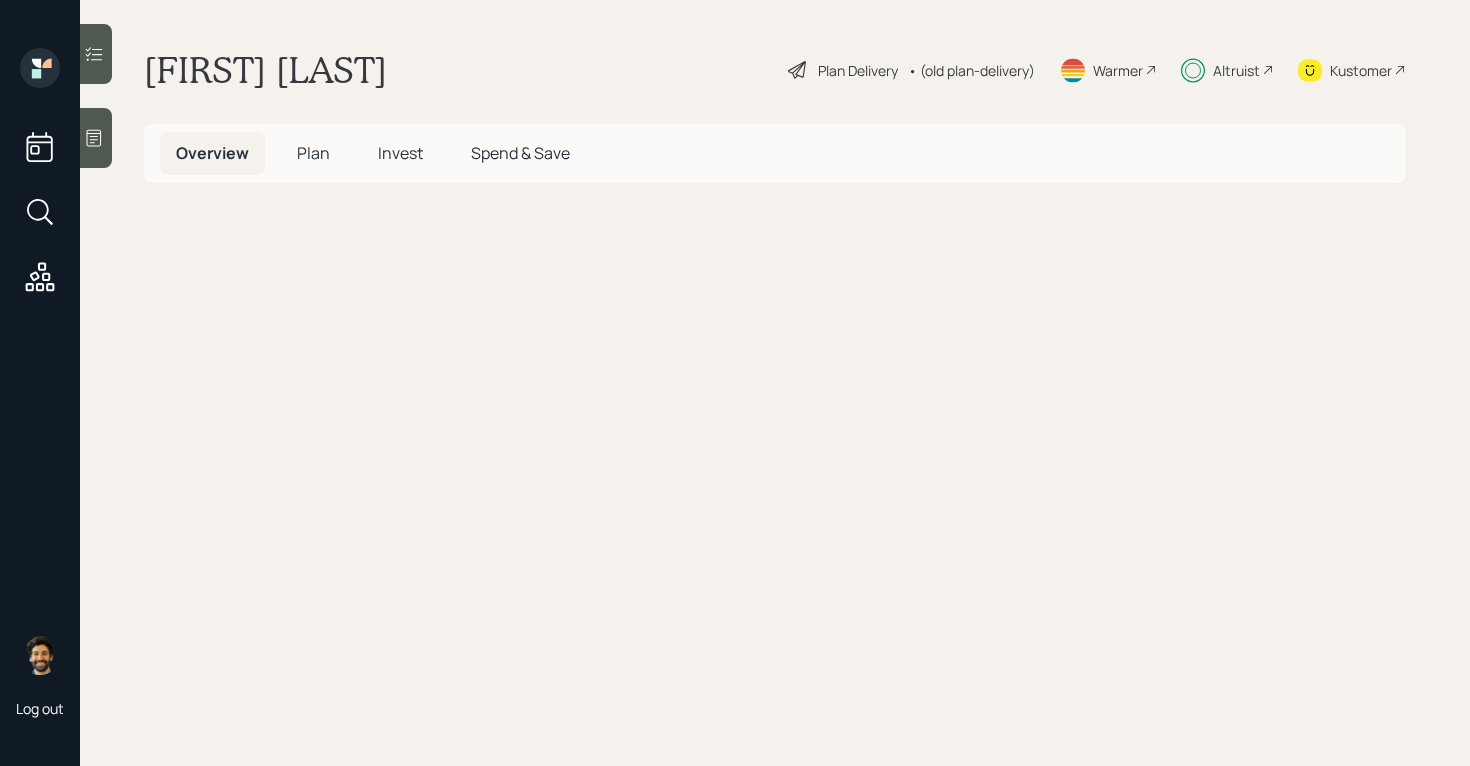scroll, scrollTop: 0, scrollLeft: 0, axis: both 